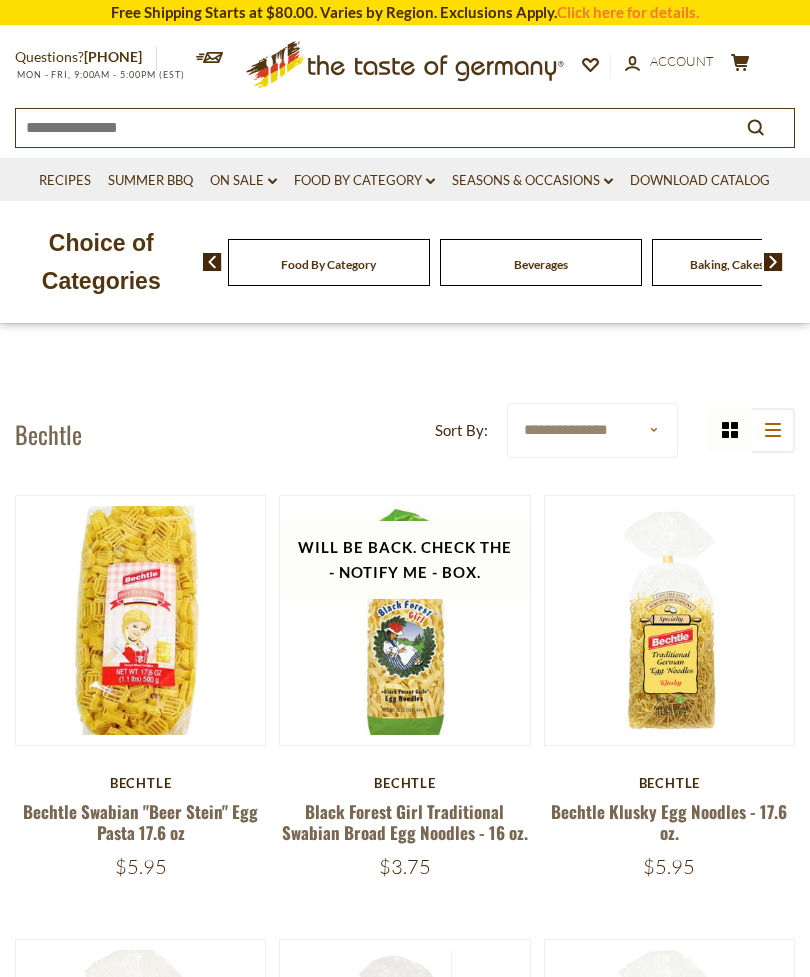 scroll, scrollTop: 0, scrollLeft: 0, axis: both 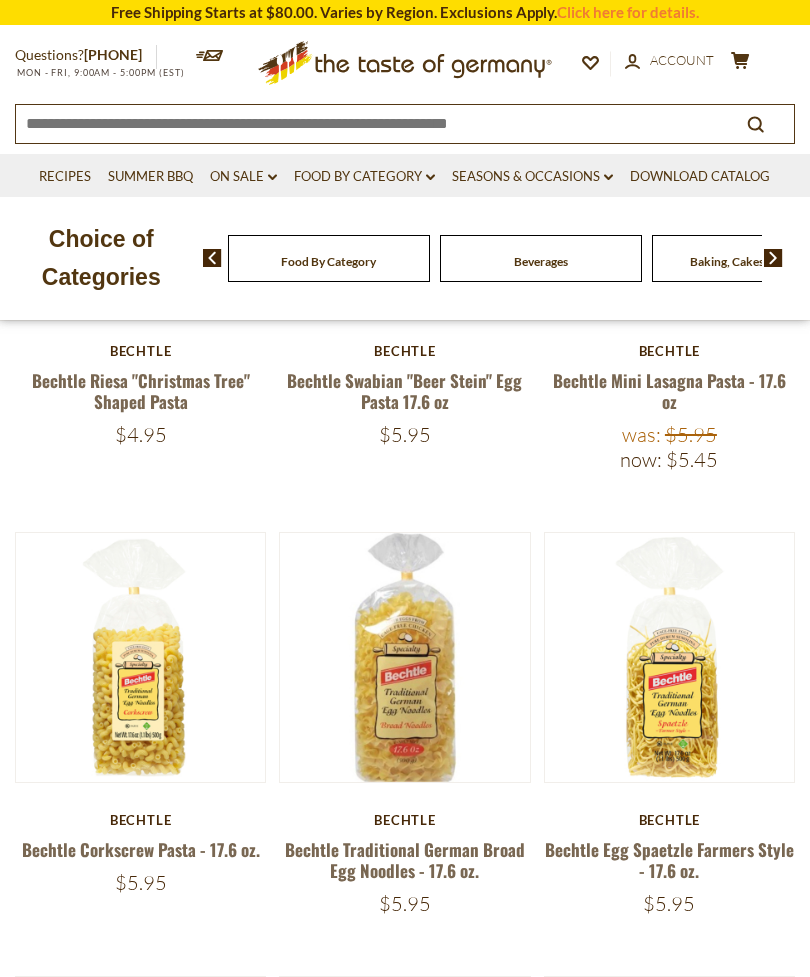 click on "Quick View" at bounding box center (140, 336) 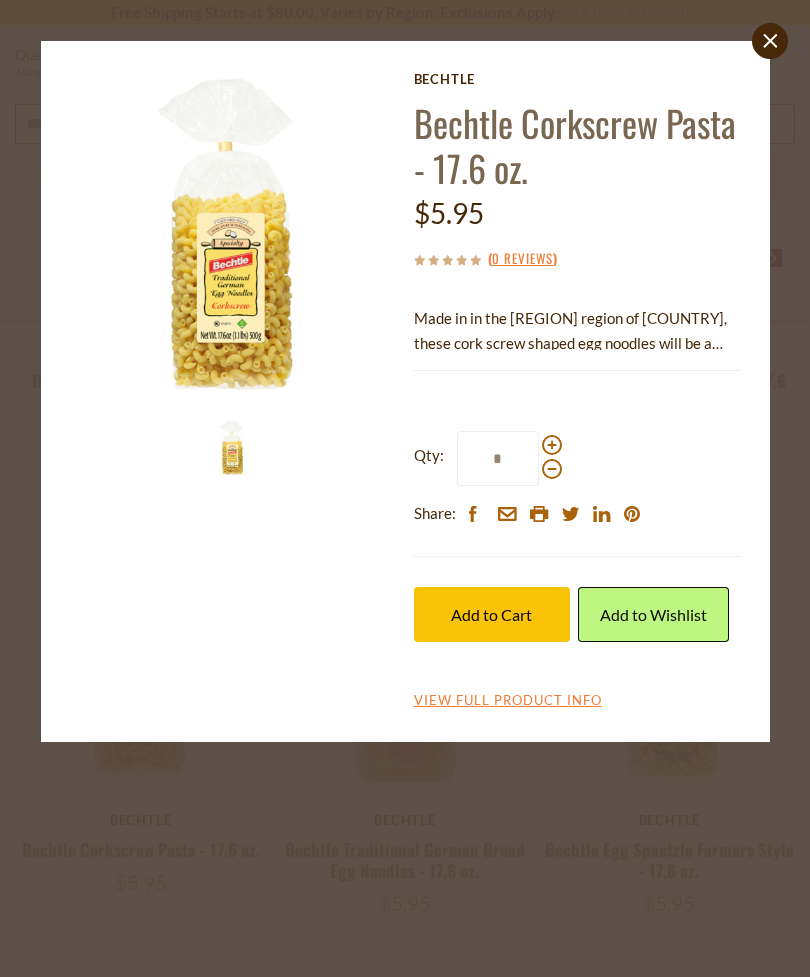 click at bounding box center (552, 445) 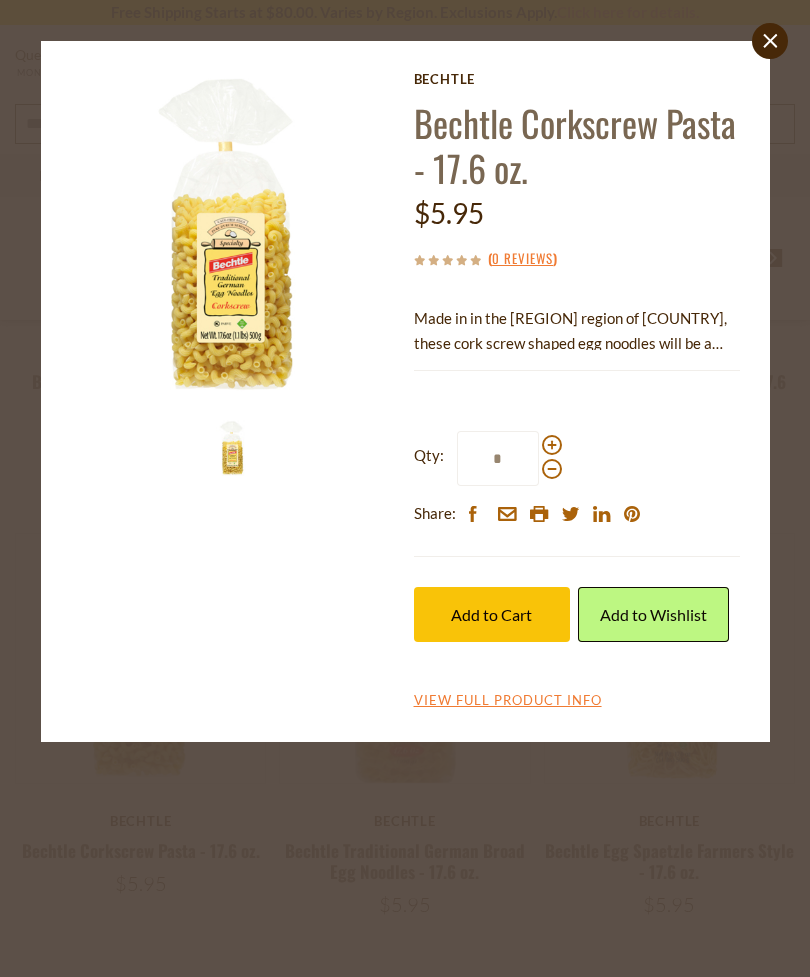 click at bounding box center [552, 445] 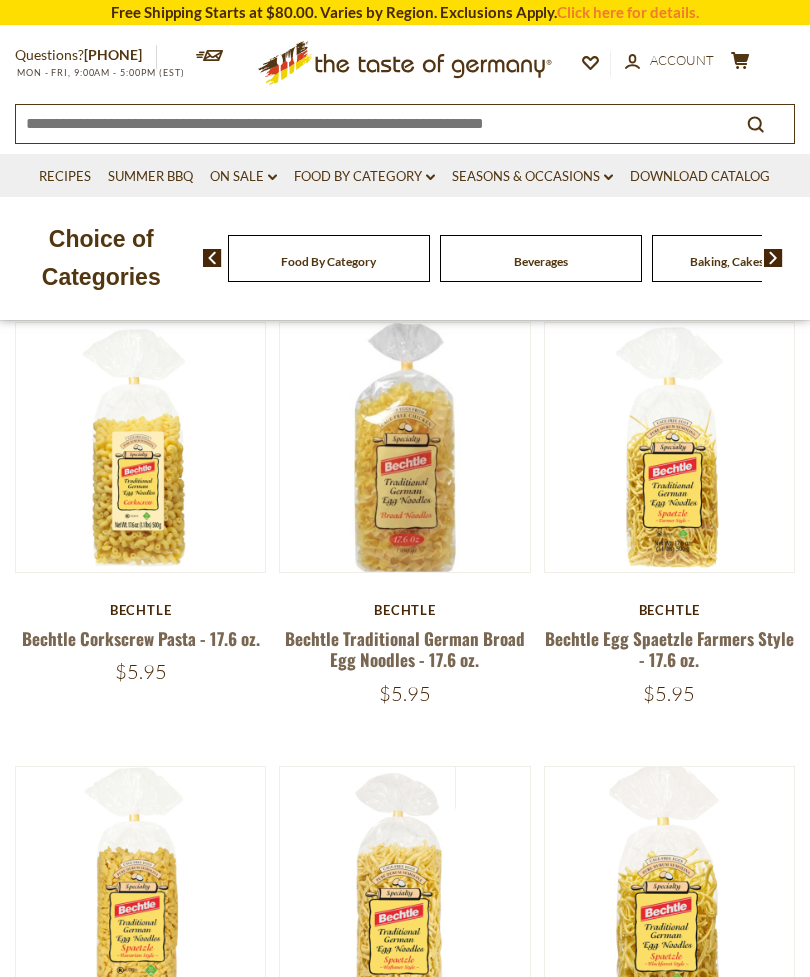 scroll, scrollTop: 646, scrollLeft: 0, axis: vertical 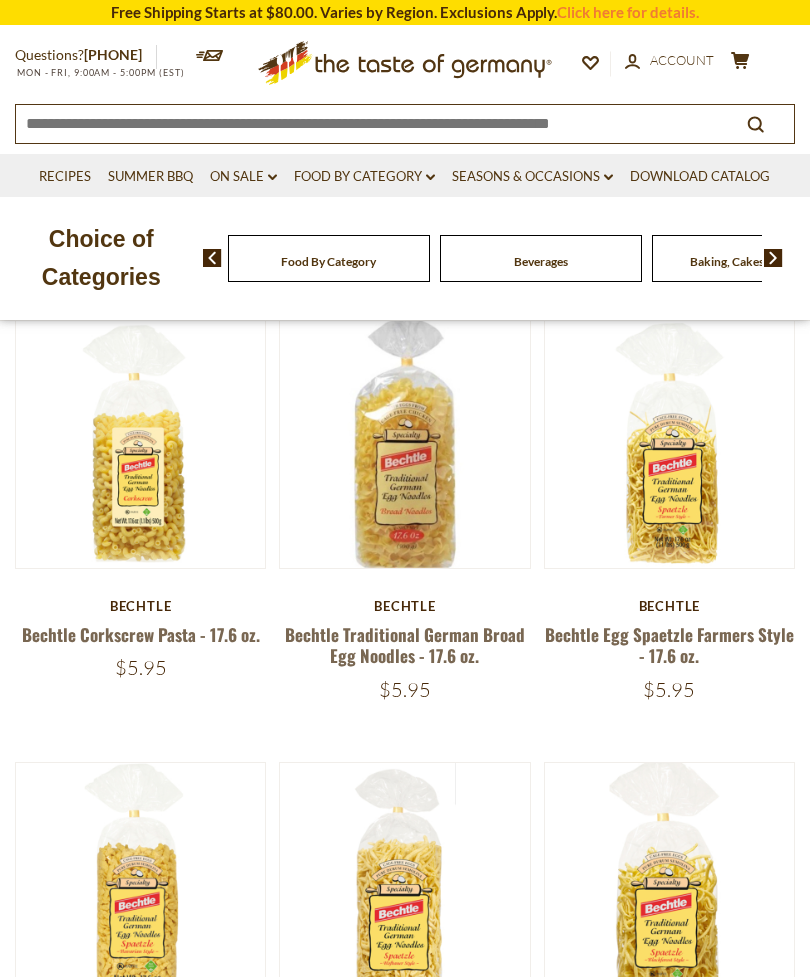 click on "Bechtle Corkscrew Pasta - 17.6 oz." at bounding box center (141, 634) 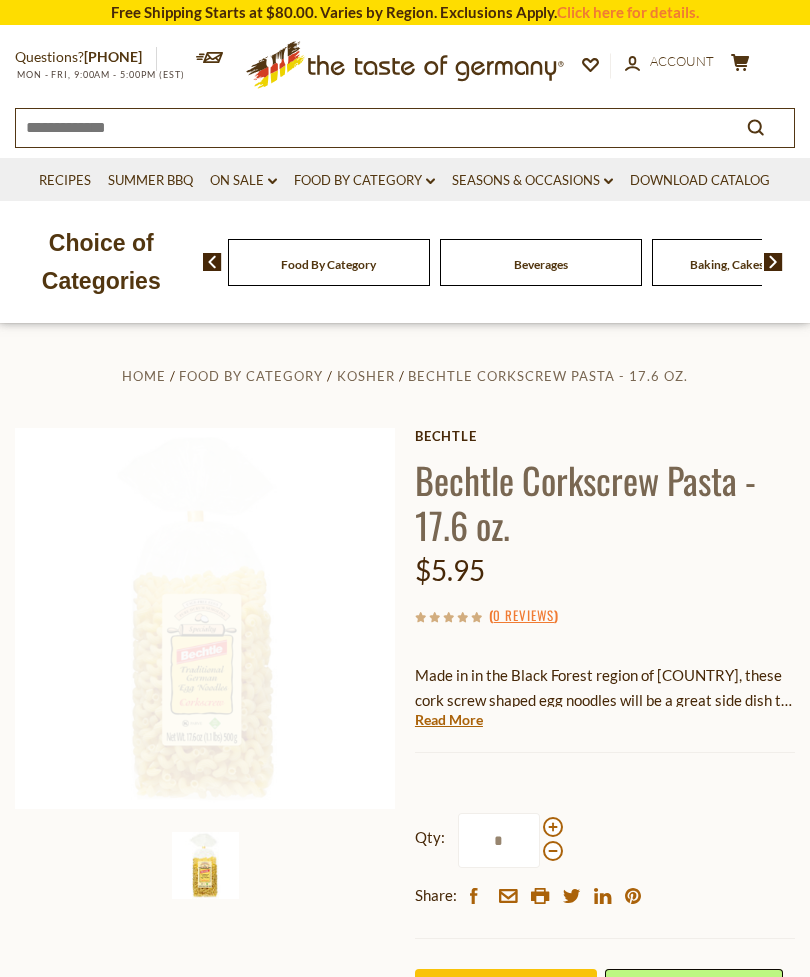 scroll, scrollTop: 0, scrollLeft: 0, axis: both 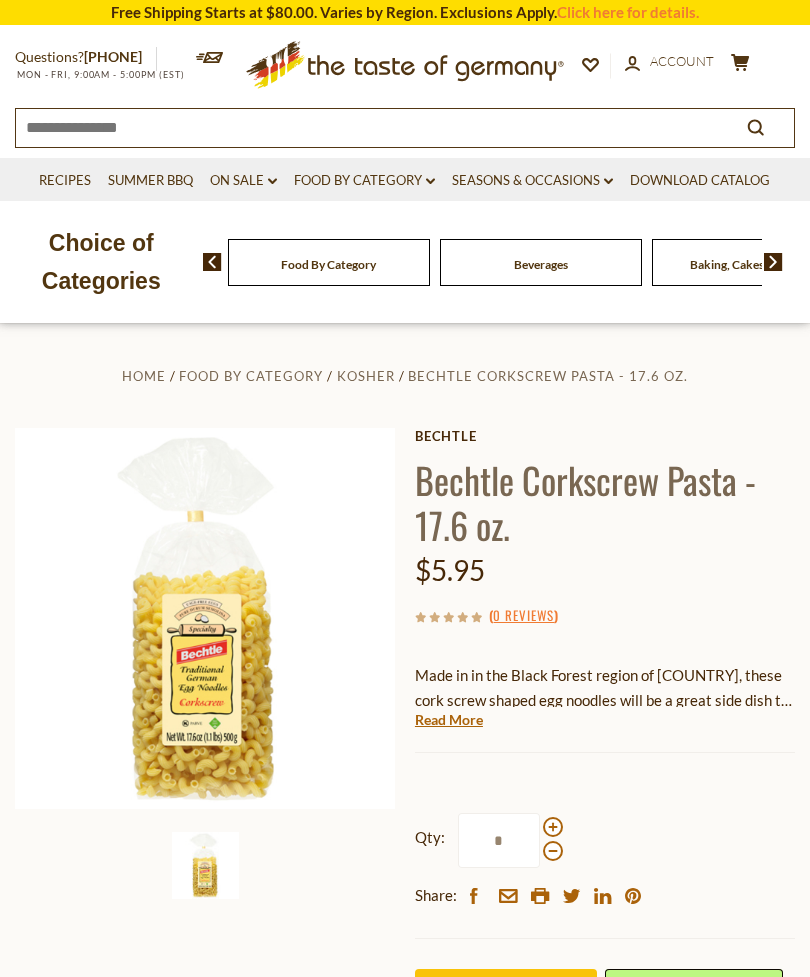 click on "Read More" at bounding box center (449, 720) 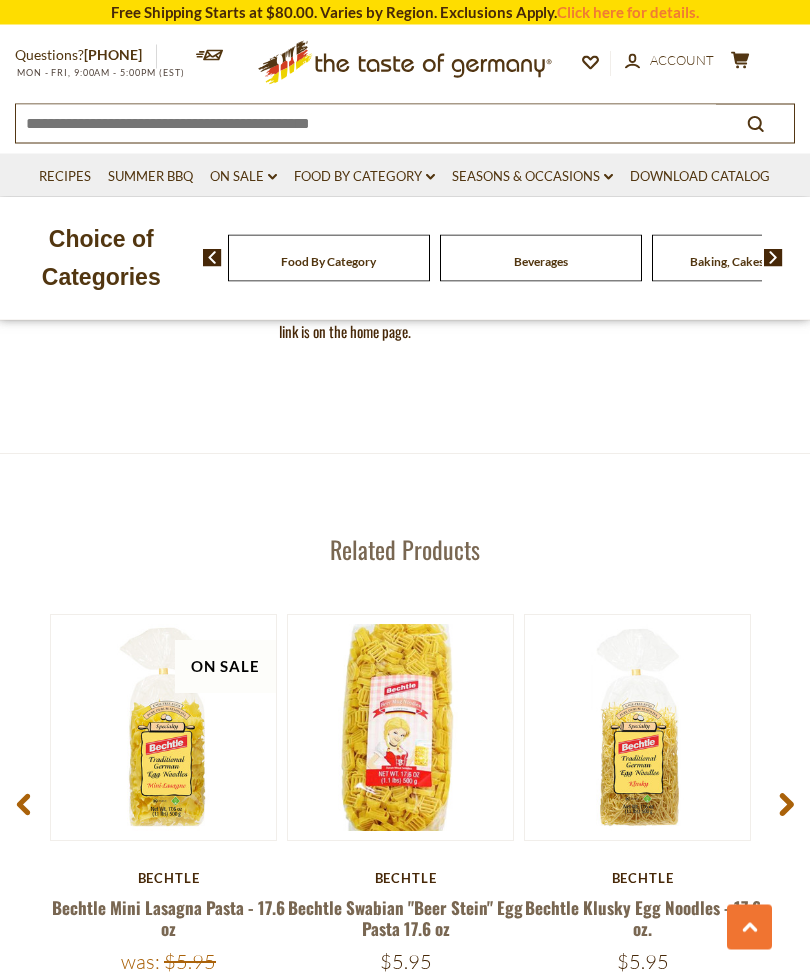 scroll, scrollTop: 2344, scrollLeft: 0, axis: vertical 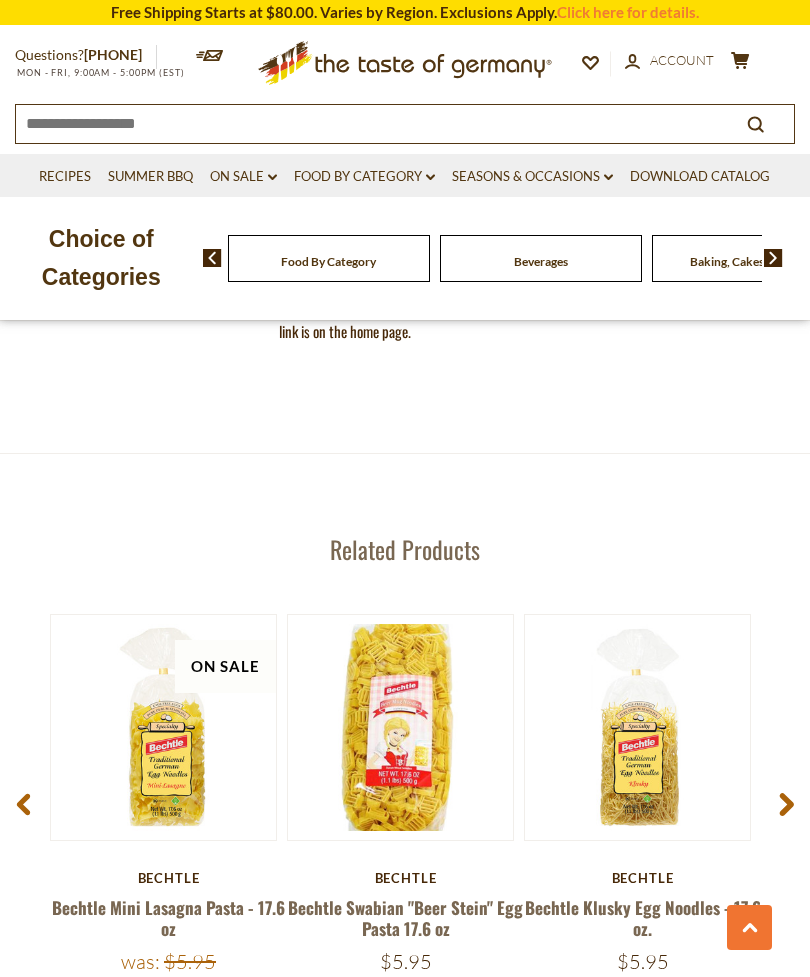 click at bounding box center (786, 807) 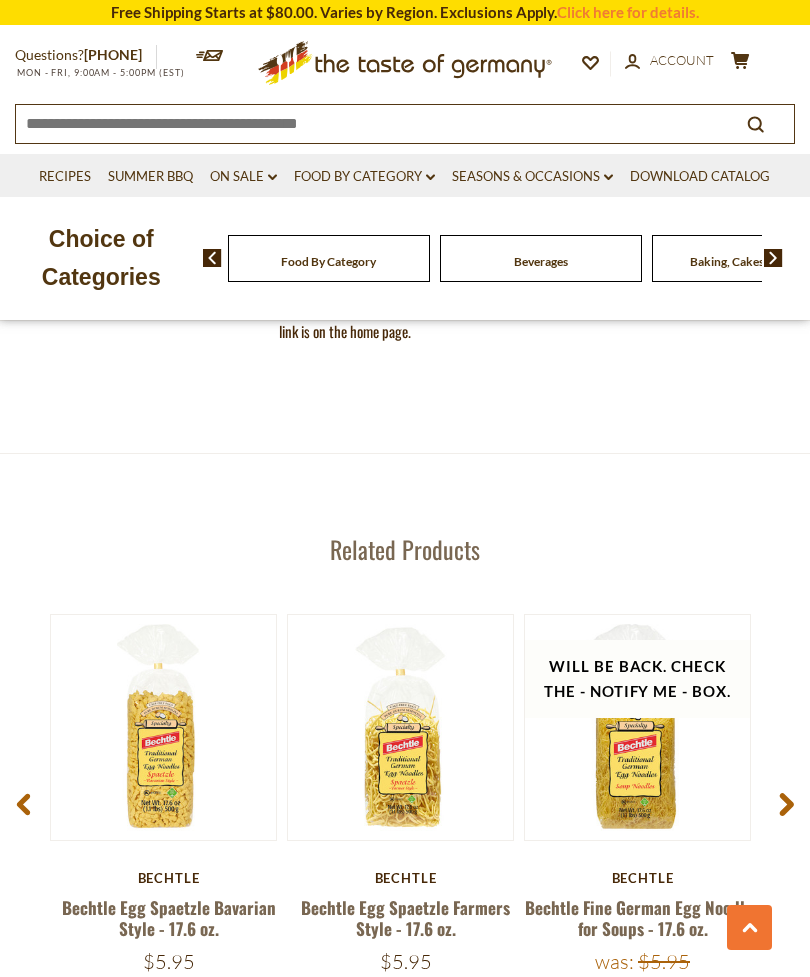 click at bounding box center [786, 807] 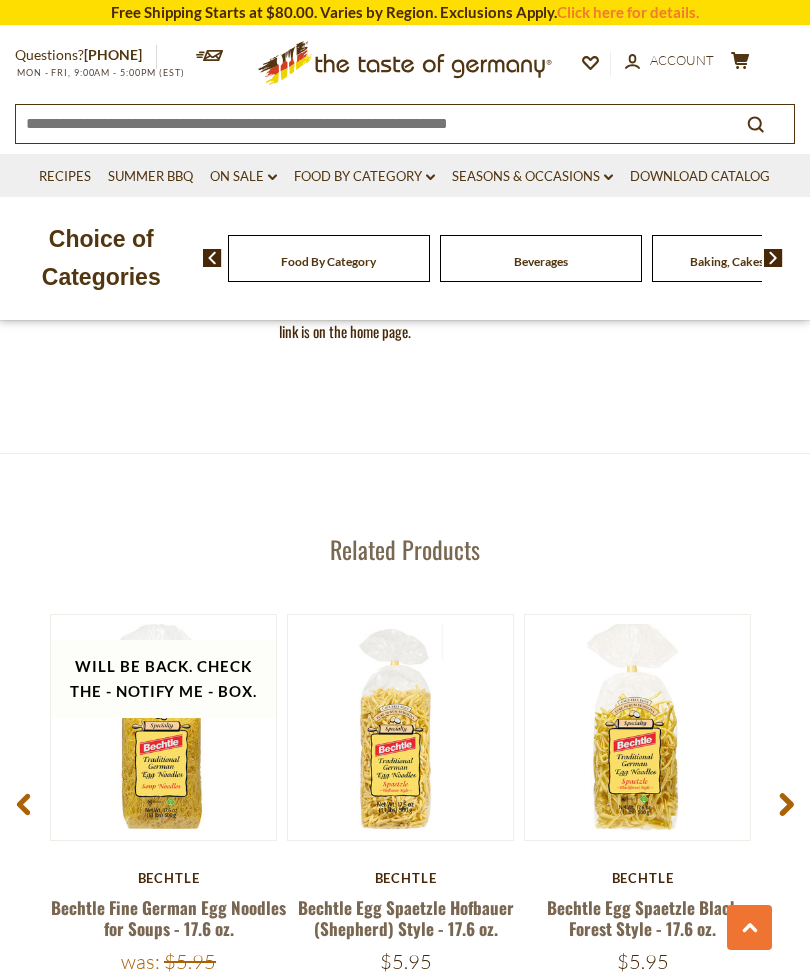 click at bounding box center (786, 807) 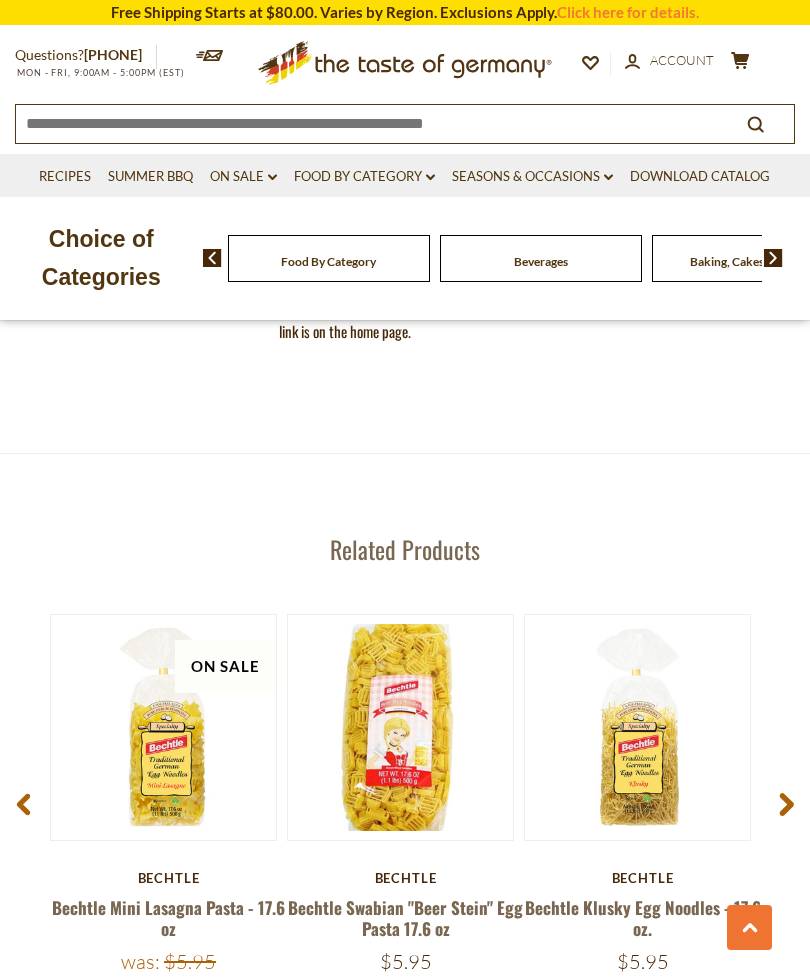 click at bounding box center [786, 807] 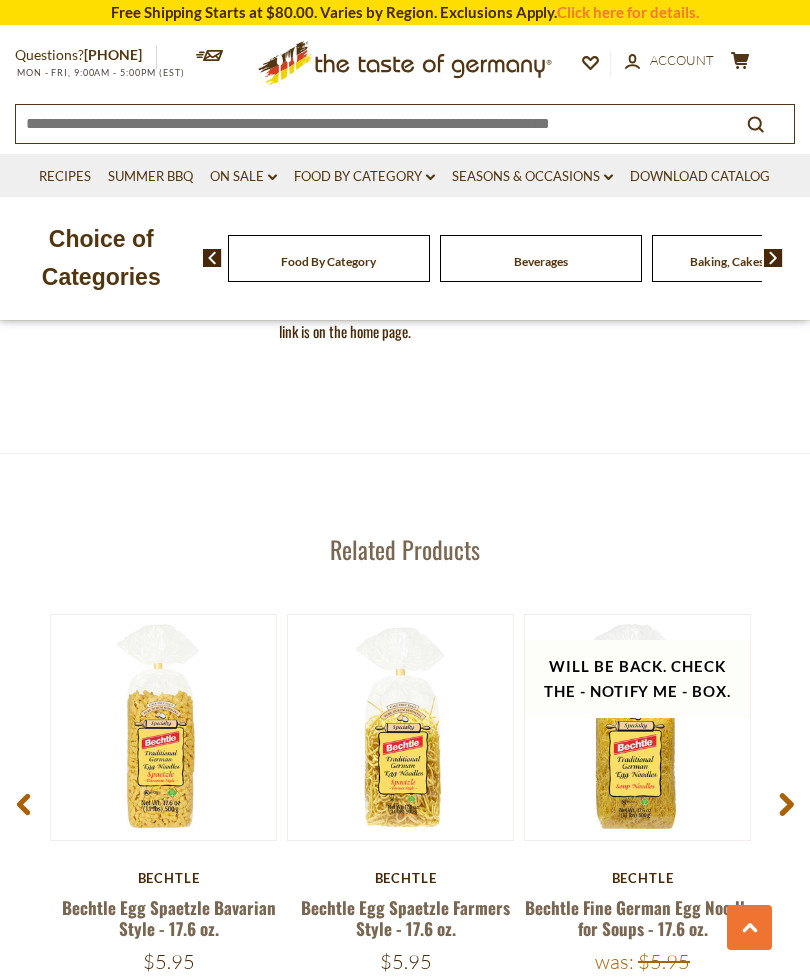 click at bounding box center [786, 807] 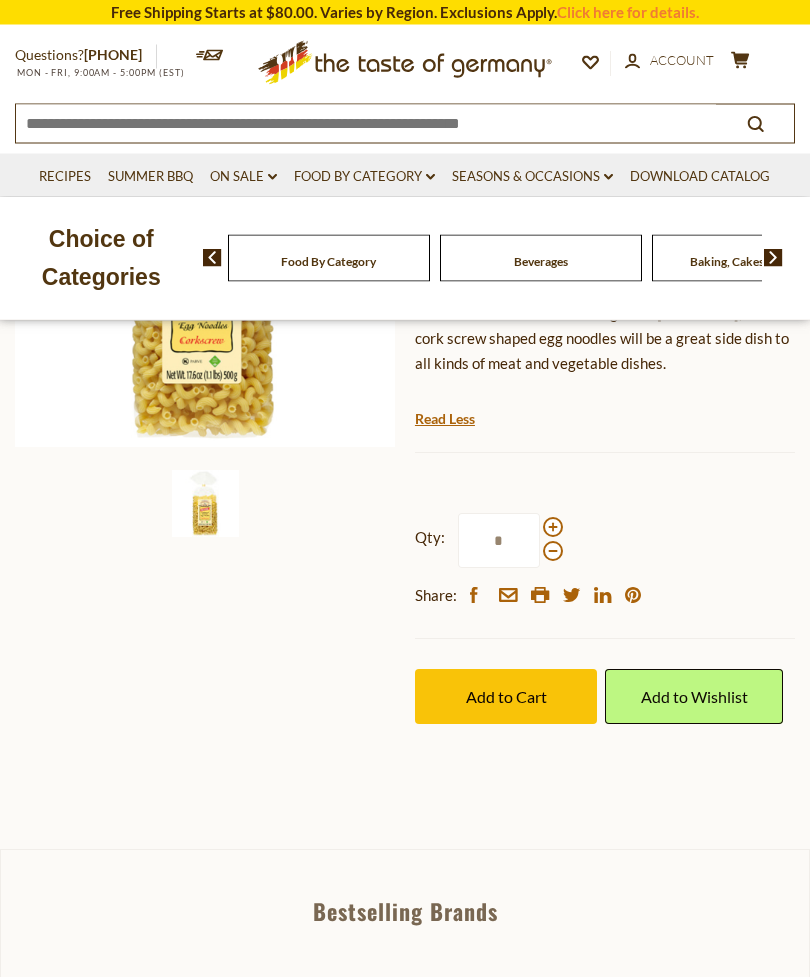 scroll, scrollTop: 363, scrollLeft: 0, axis: vertical 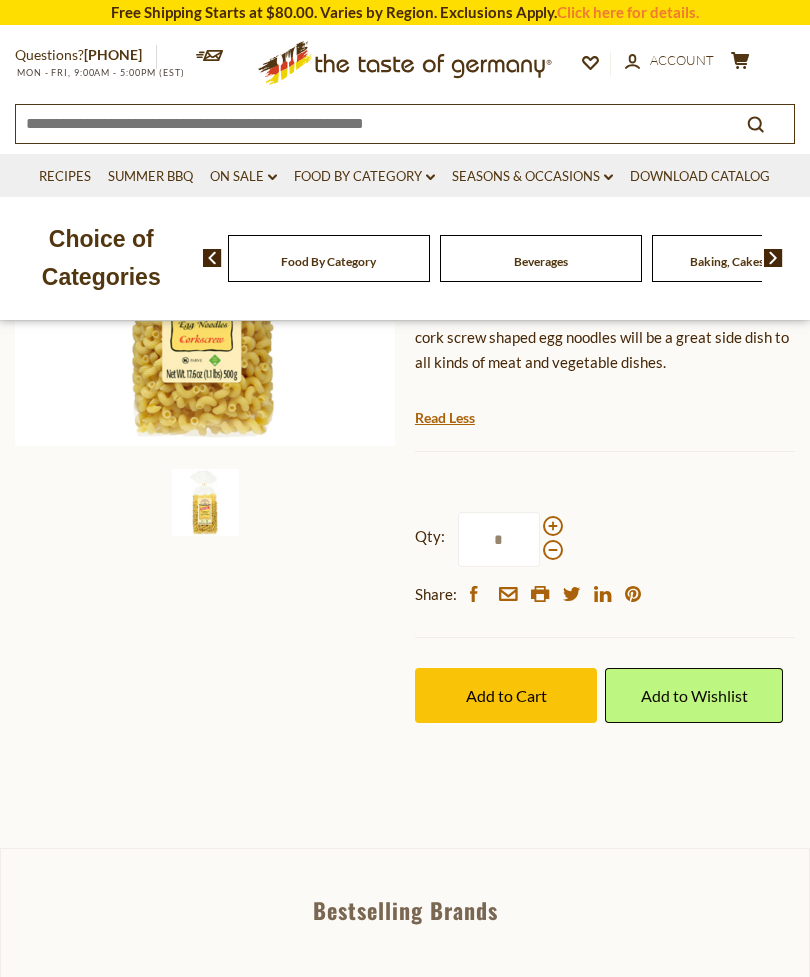 click on "Add to Cart" at bounding box center (506, 695) 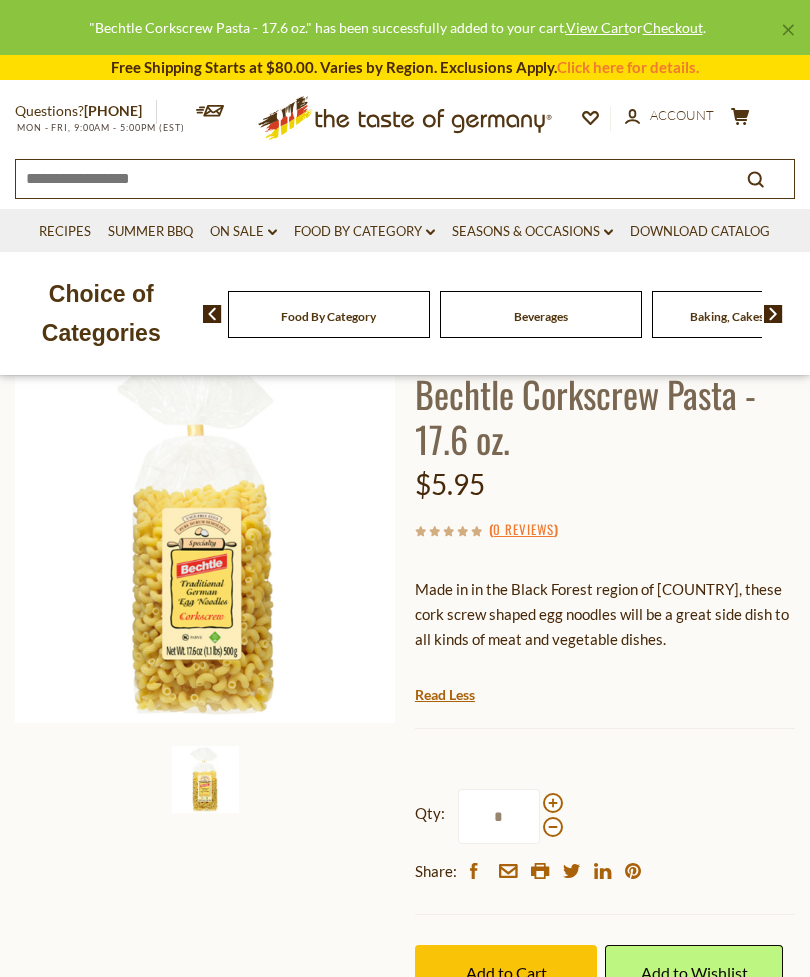 scroll, scrollTop: 0, scrollLeft: 0, axis: both 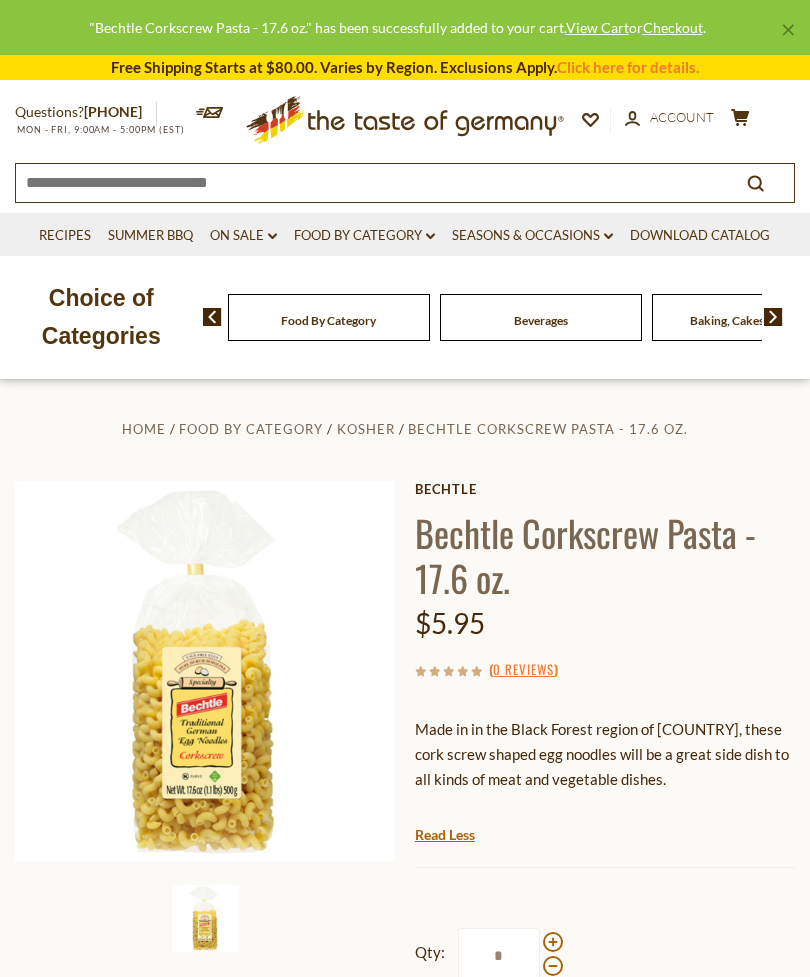 click on "cart" 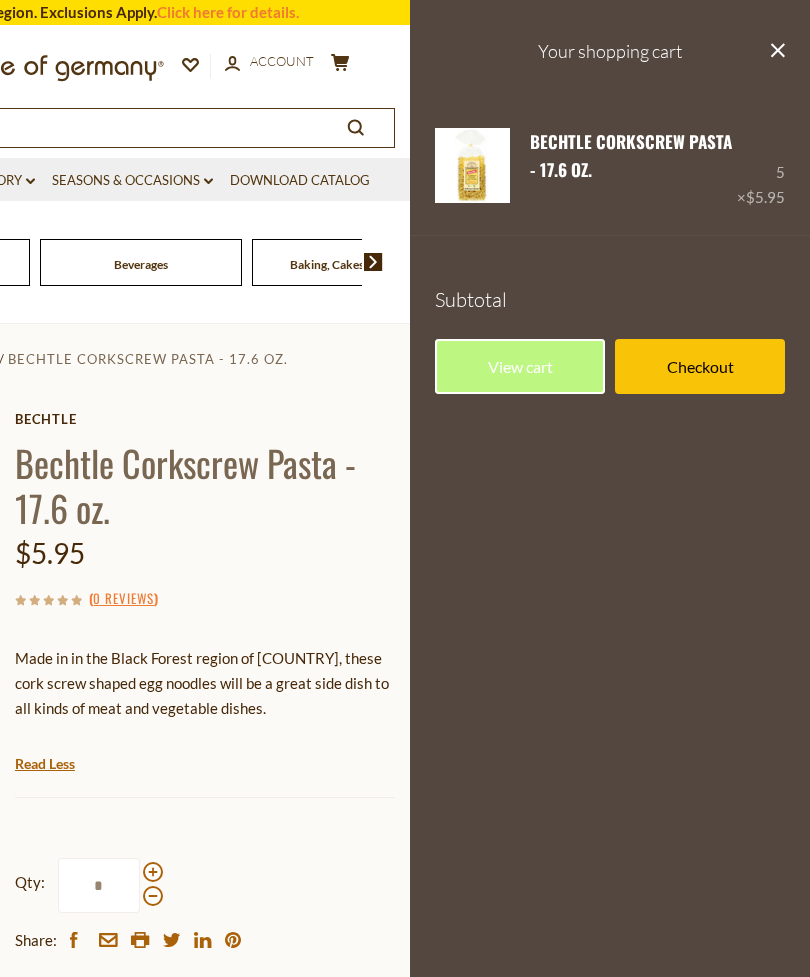 scroll, scrollTop: 0, scrollLeft: 0, axis: both 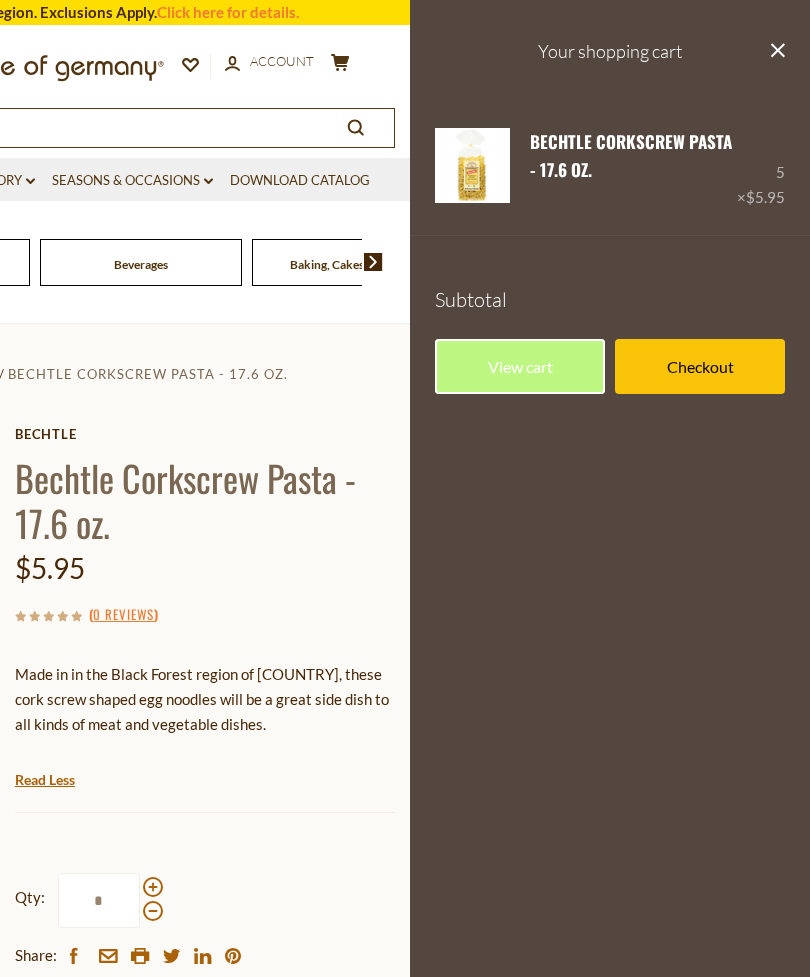 click on "View cart" at bounding box center (520, 366) 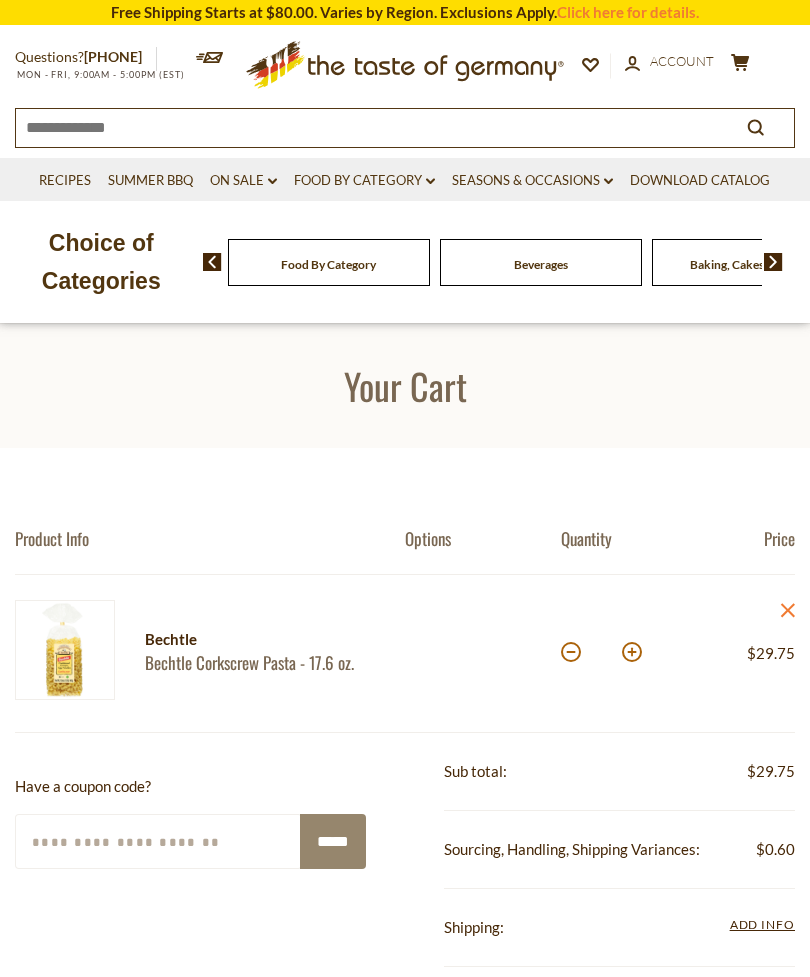 scroll, scrollTop: 0, scrollLeft: 0, axis: both 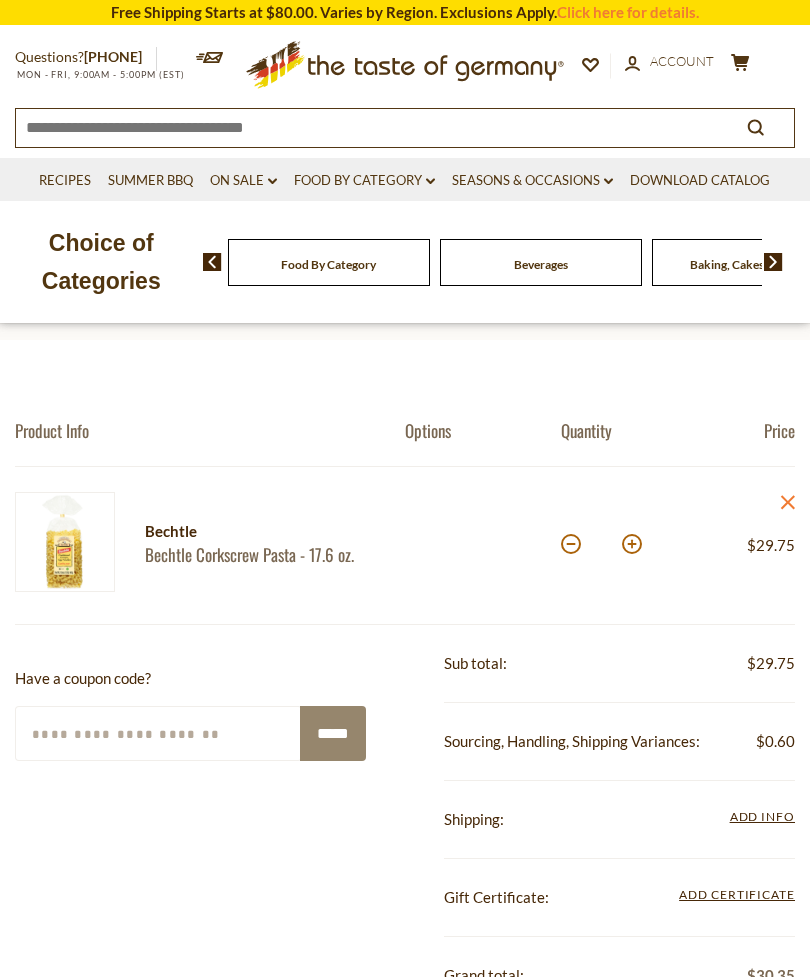 click at bounding box center (571, 544) 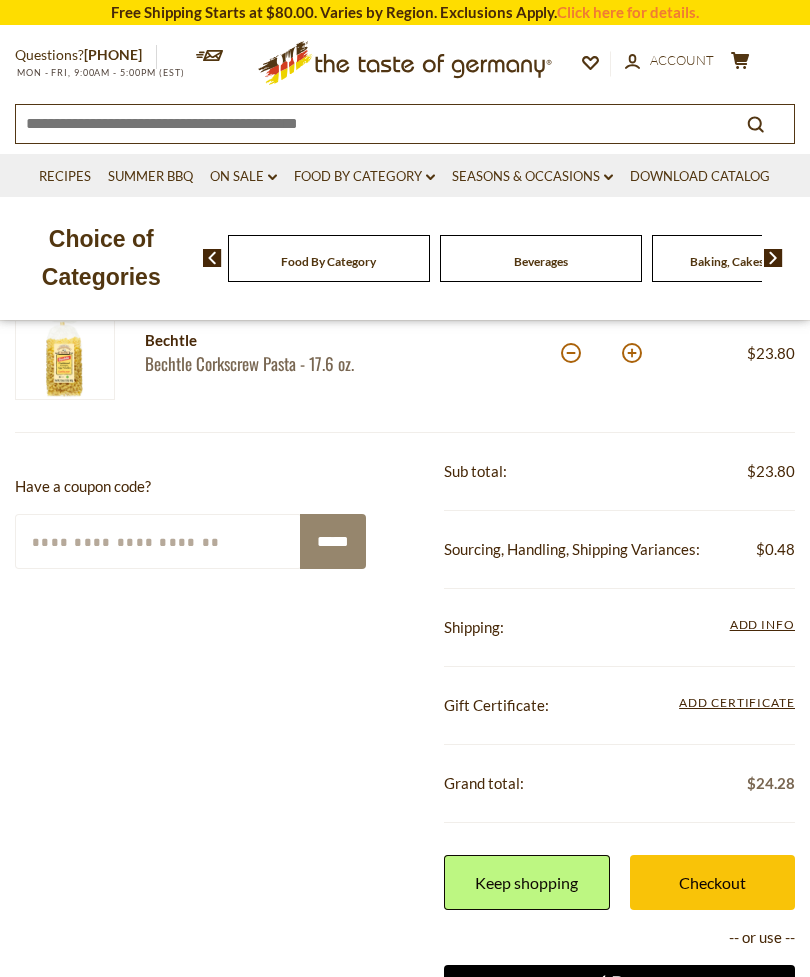 scroll, scrollTop: 295, scrollLeft: 0, axis: vertical 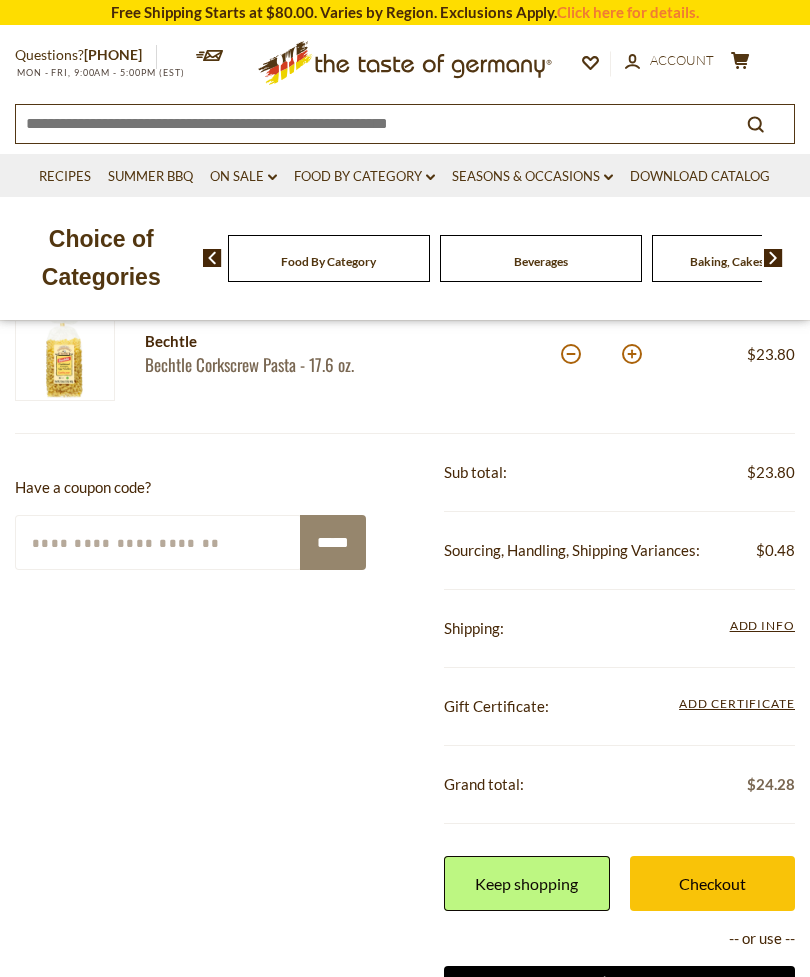 click on "Add Info" at bounding box center (762, 625) 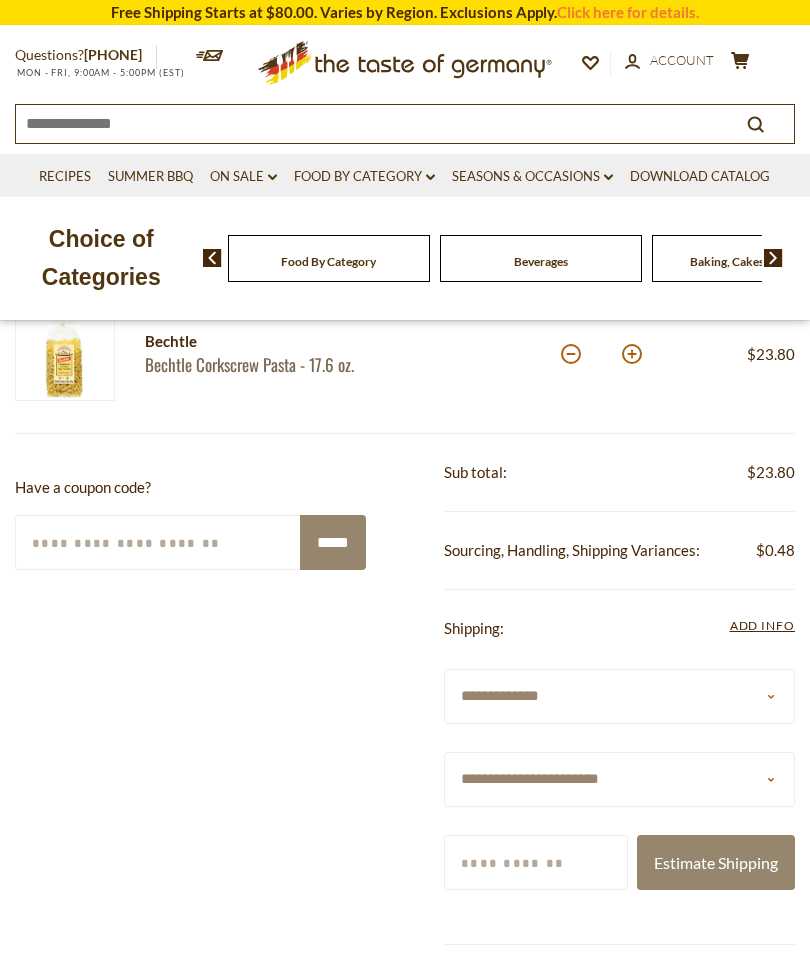 click on "**********" at bounding box center (619, 696) 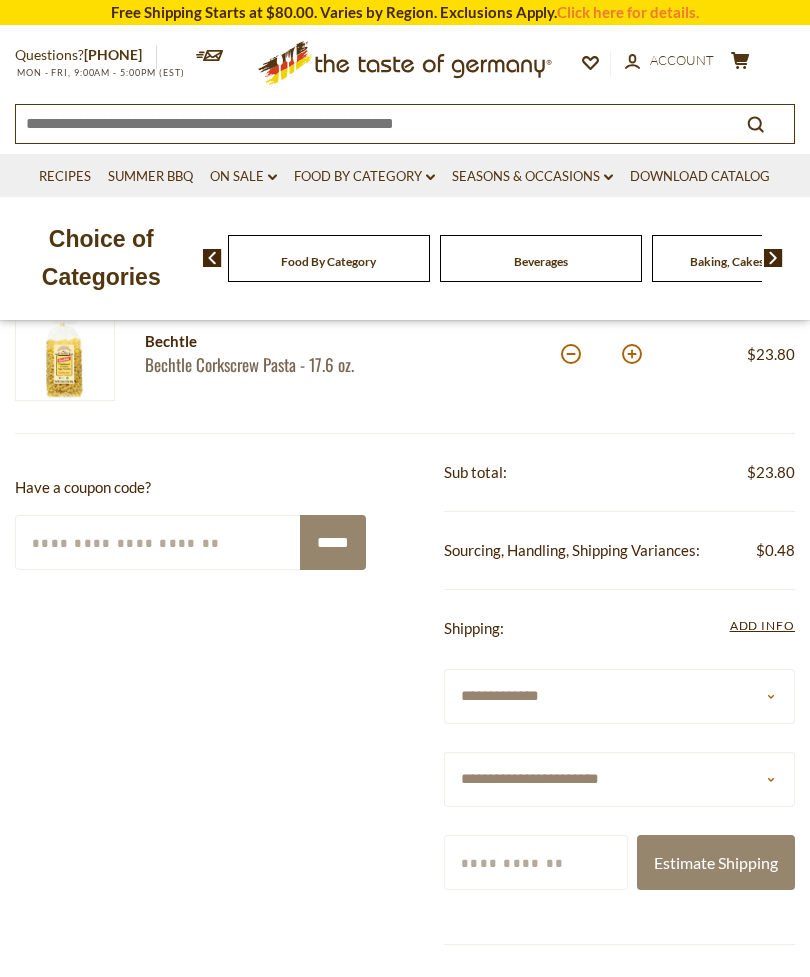 click on "**********" at bounding box center [619, 779] 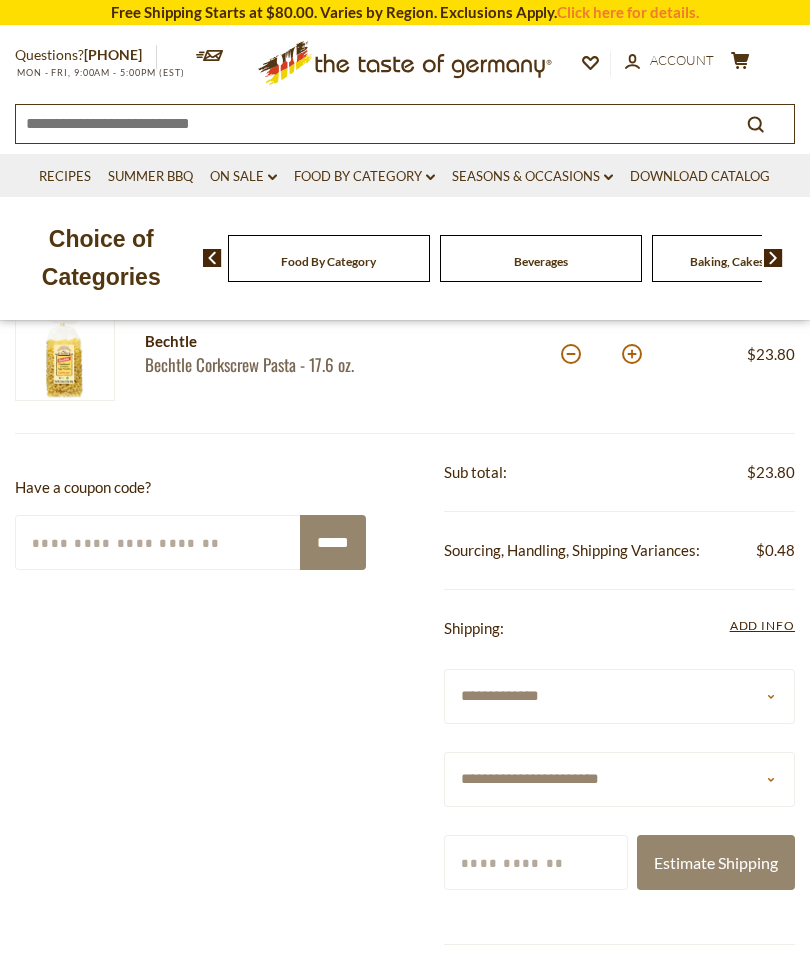 select on "**" 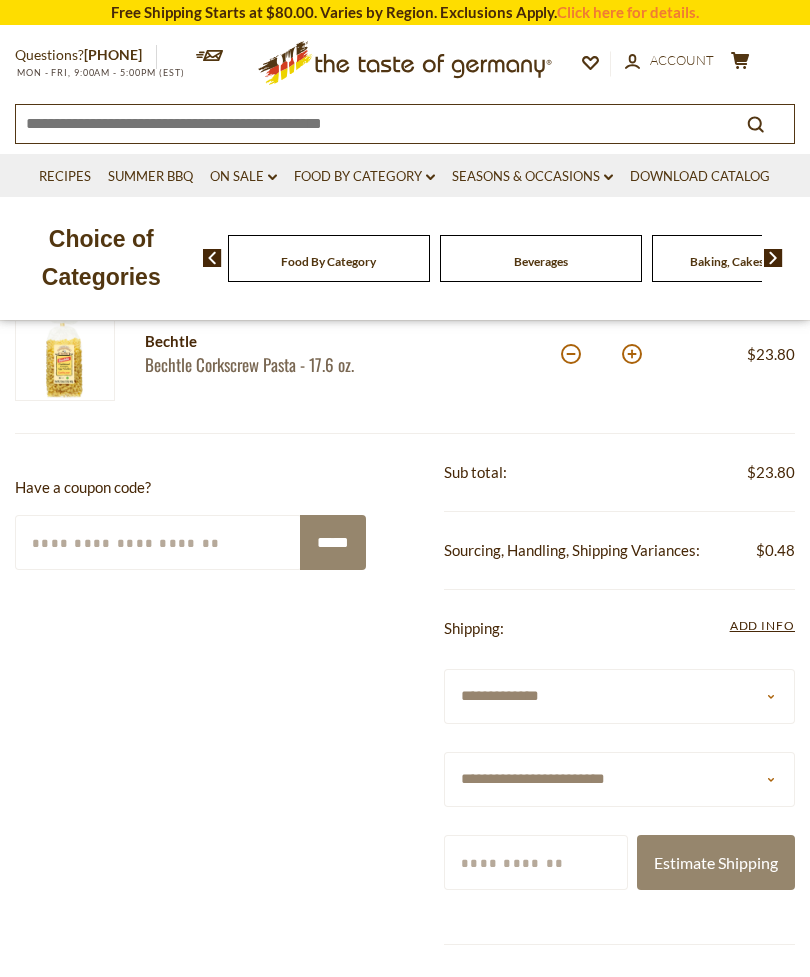 click on "Zip/Postcode" at bounding box center (536, 862) 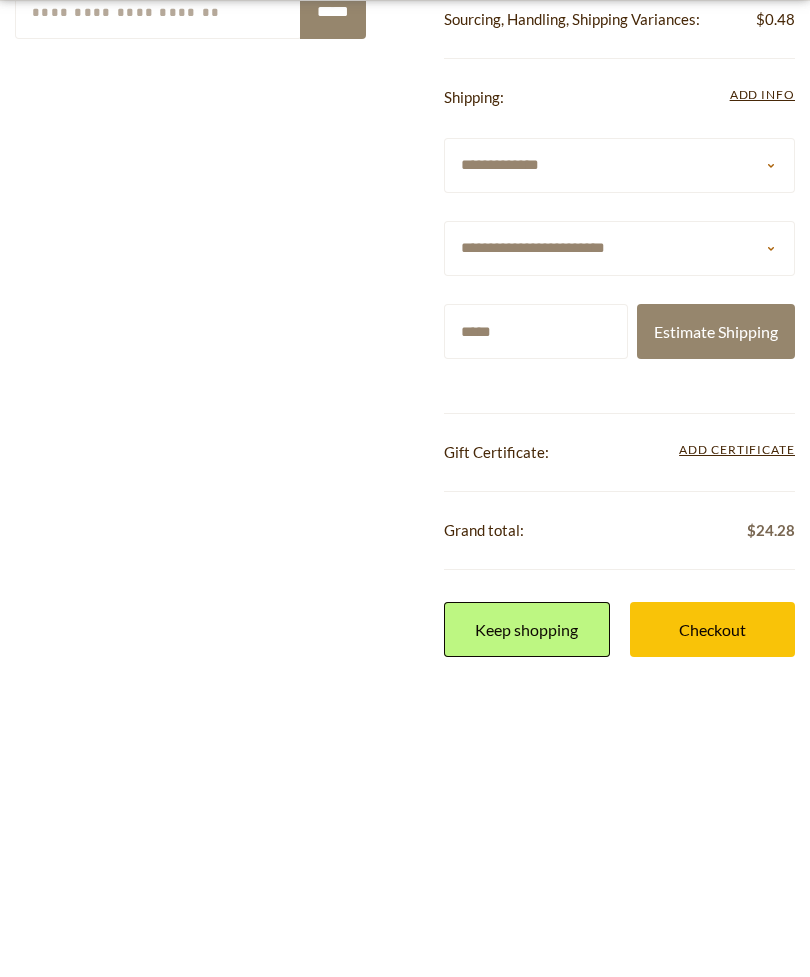 scroll, scrollTop: 826, scrollLeft: 0, axis: vertical 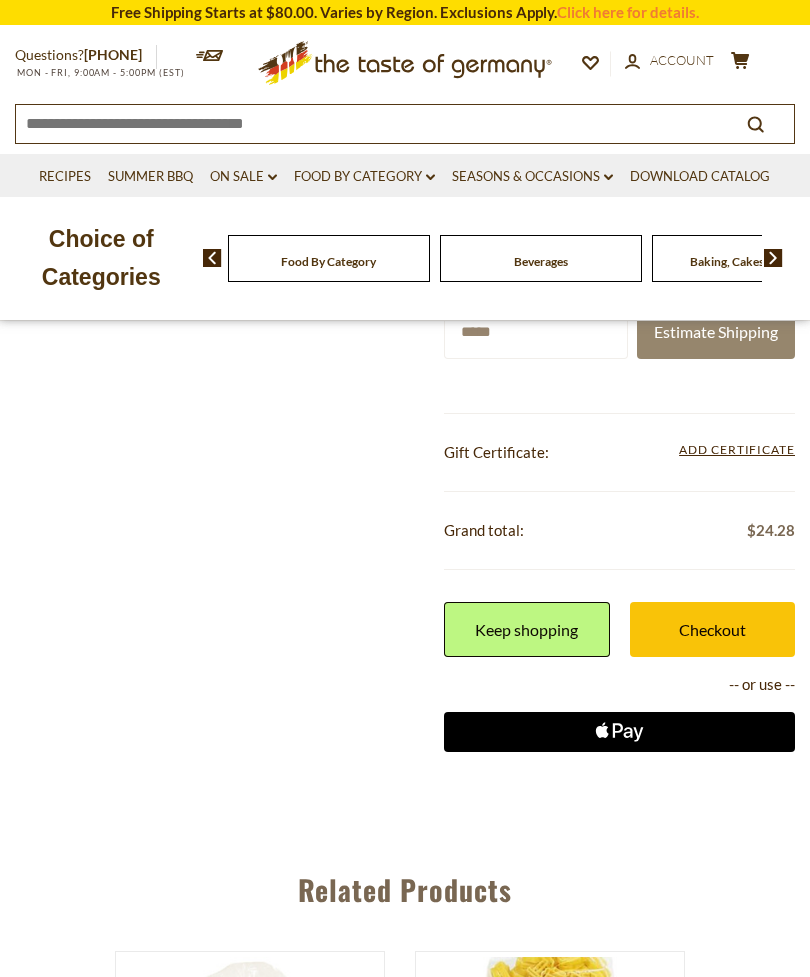 type on "*****" 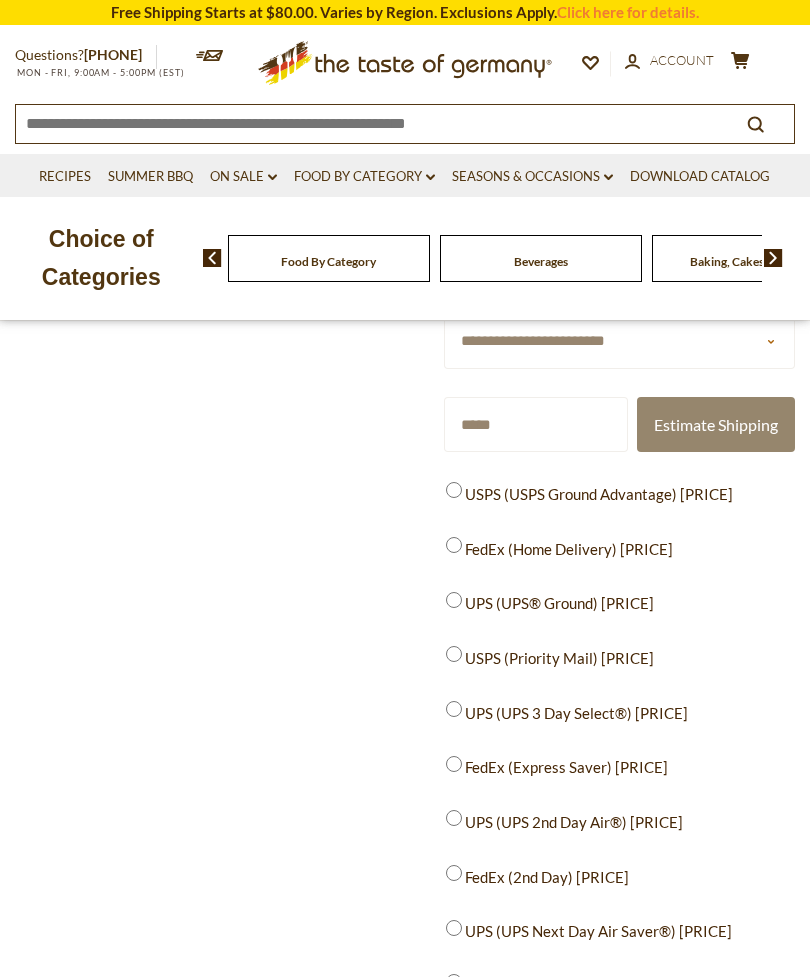 scroll, scrollTop: 732, scrollLeft: 0, axis: vertical 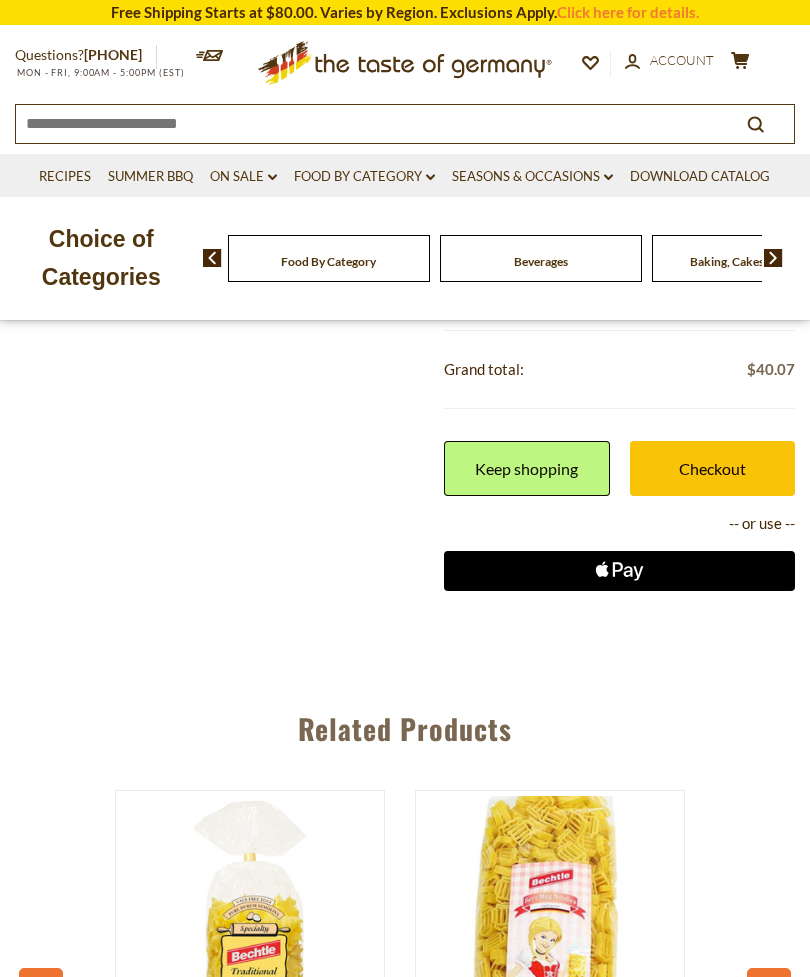 click on "Apple Logo" 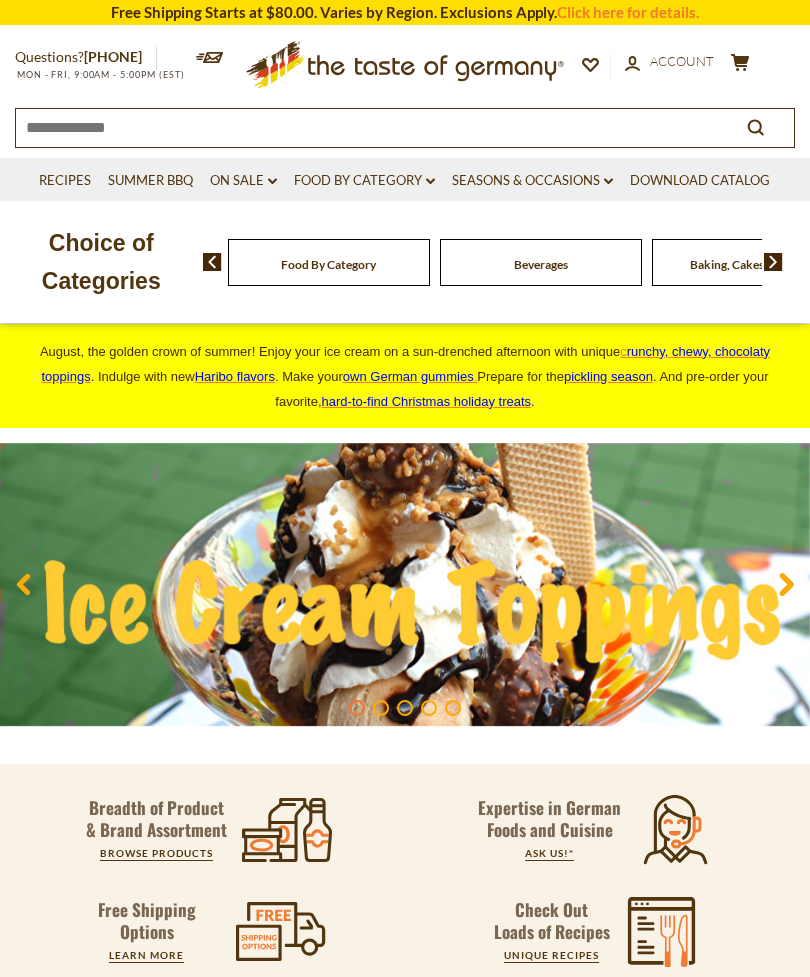 scroll, scrollTop: 0, scrollLeft: 0, axis: both 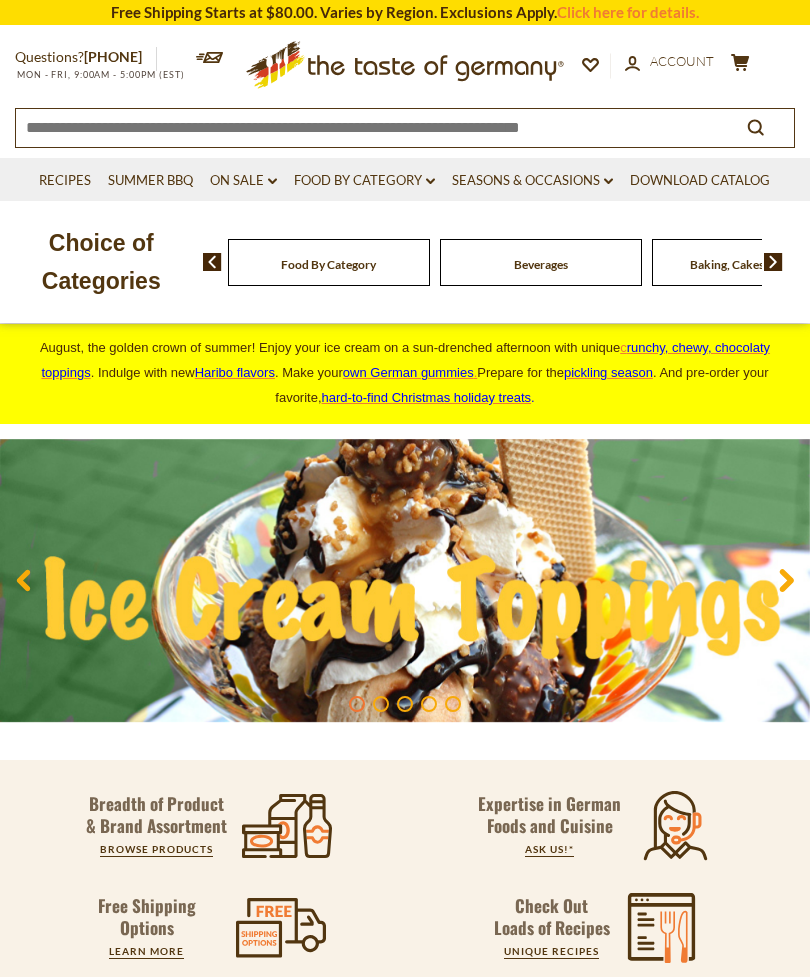 click at bounding box center (786, 584) 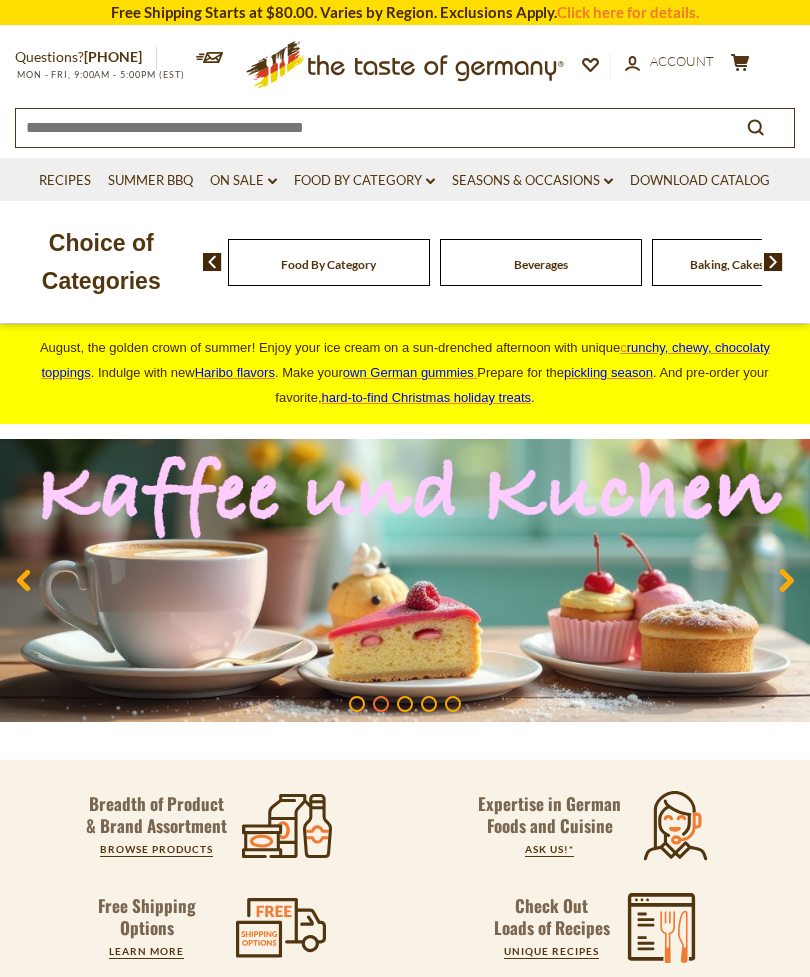 click at bounding box center (786, 584) 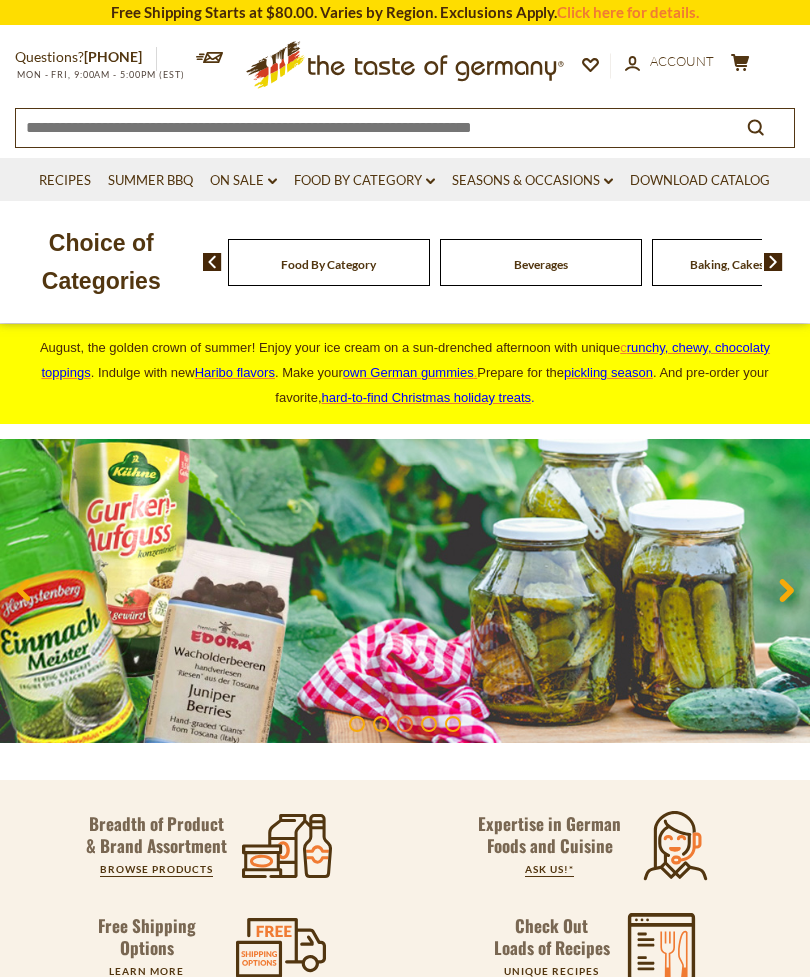 click at bounding box center [786, 594] 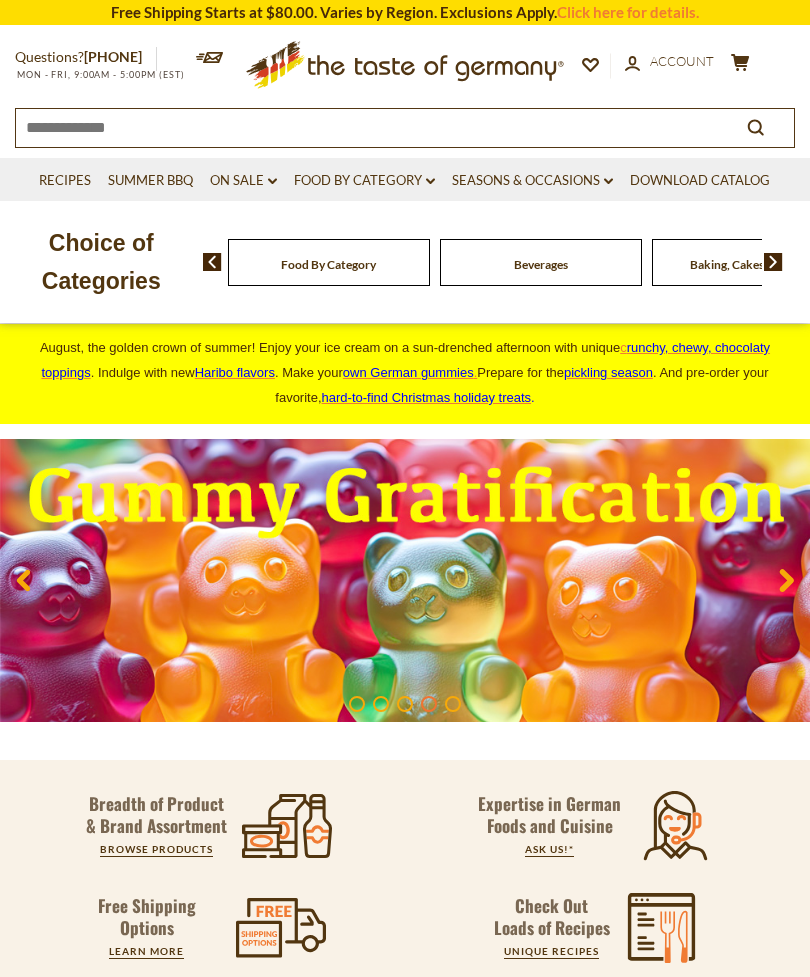 click at bounding box center (786, 584) 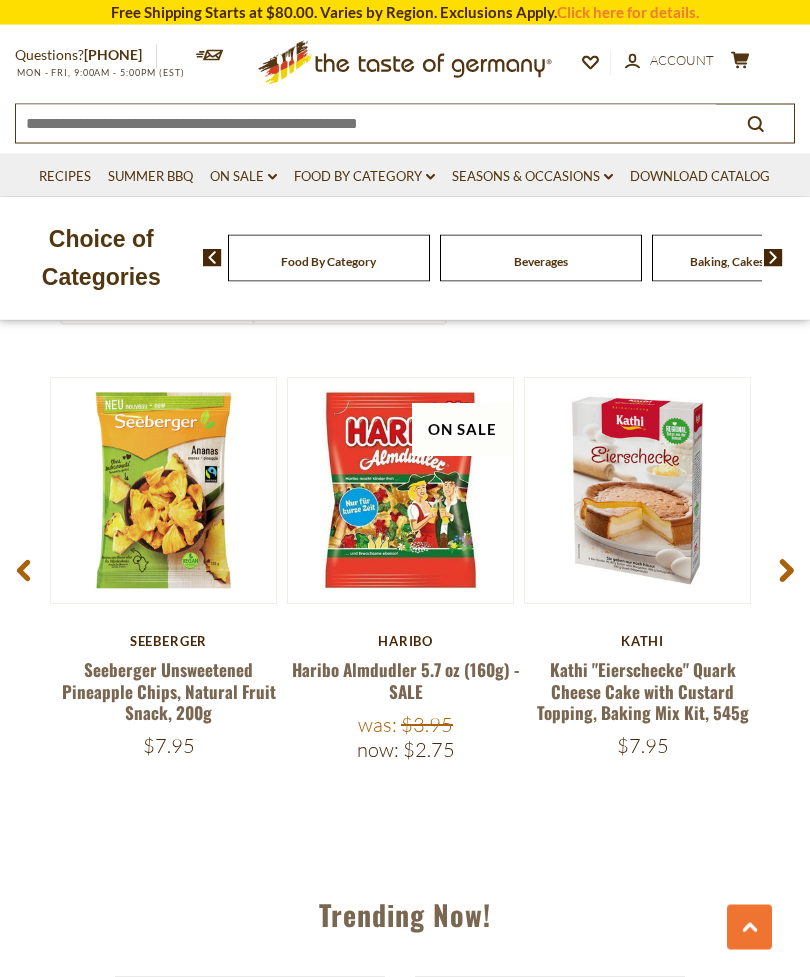 scroll, scrollTop: 1329, scrollLeft: 0, axis: vertical 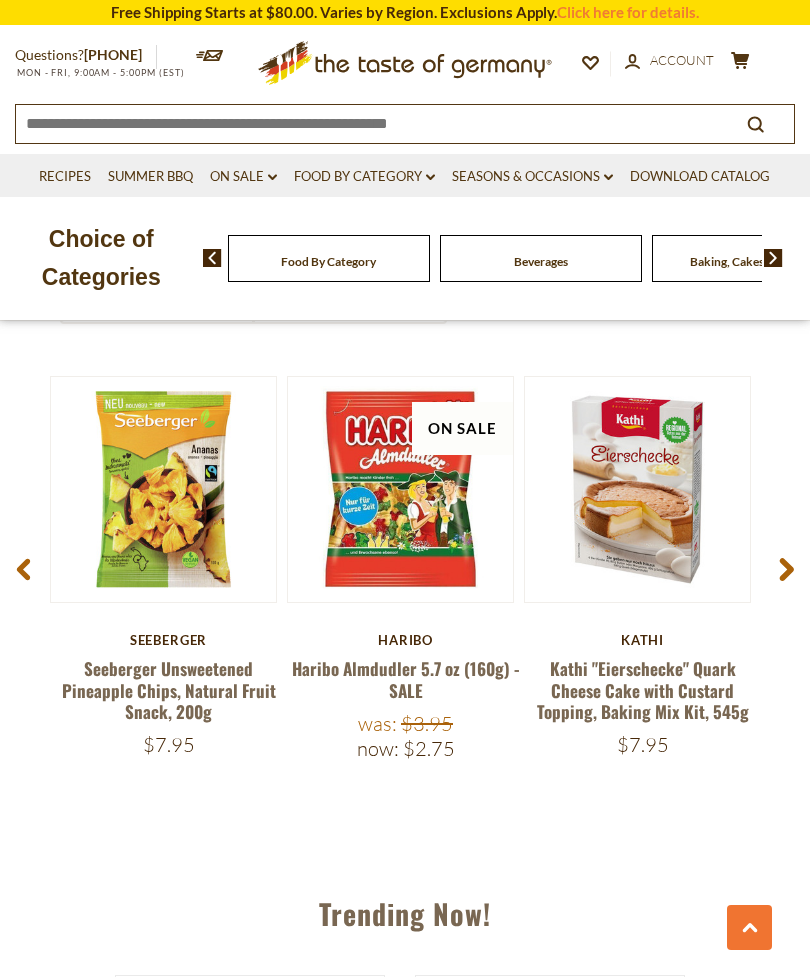 click on "Featured Products
Best Sellers
Quick View
Knorr
Knorr "Aktiv" Asparagus Cream Soup, 3-pack
$4.45
Quick View
Knorr
Knorr Pfifferlingssuppe Gourmet Chanterelle Mushroom Cream Soup, 2.0 oz
$4.45" at bounding box center (405, 565) 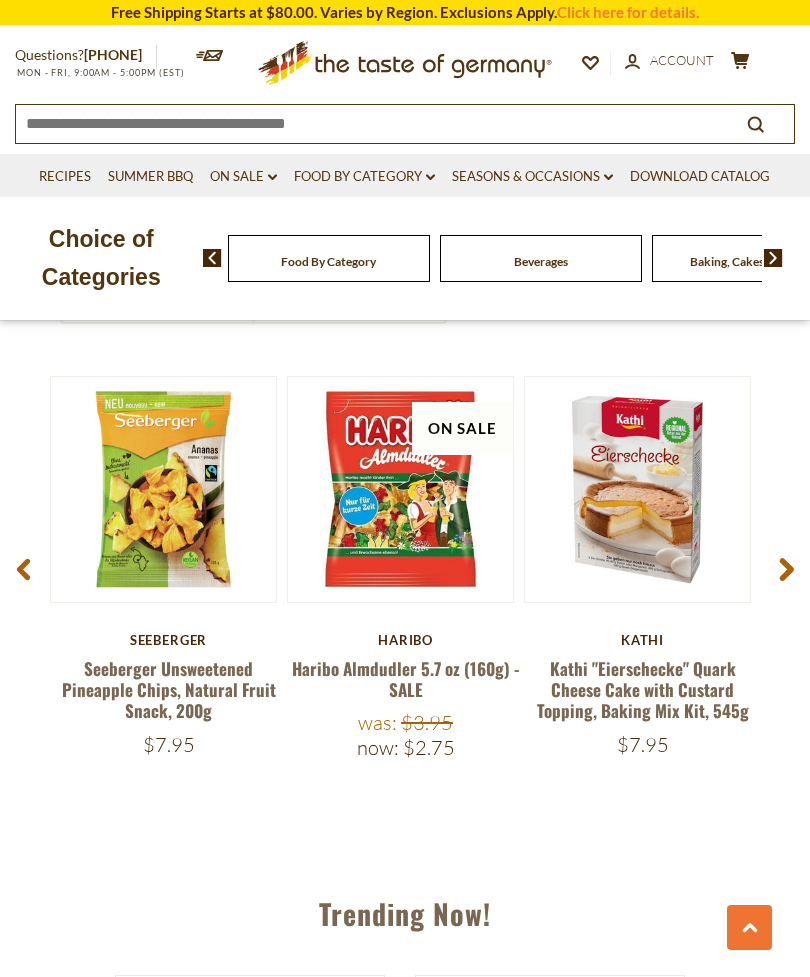 click 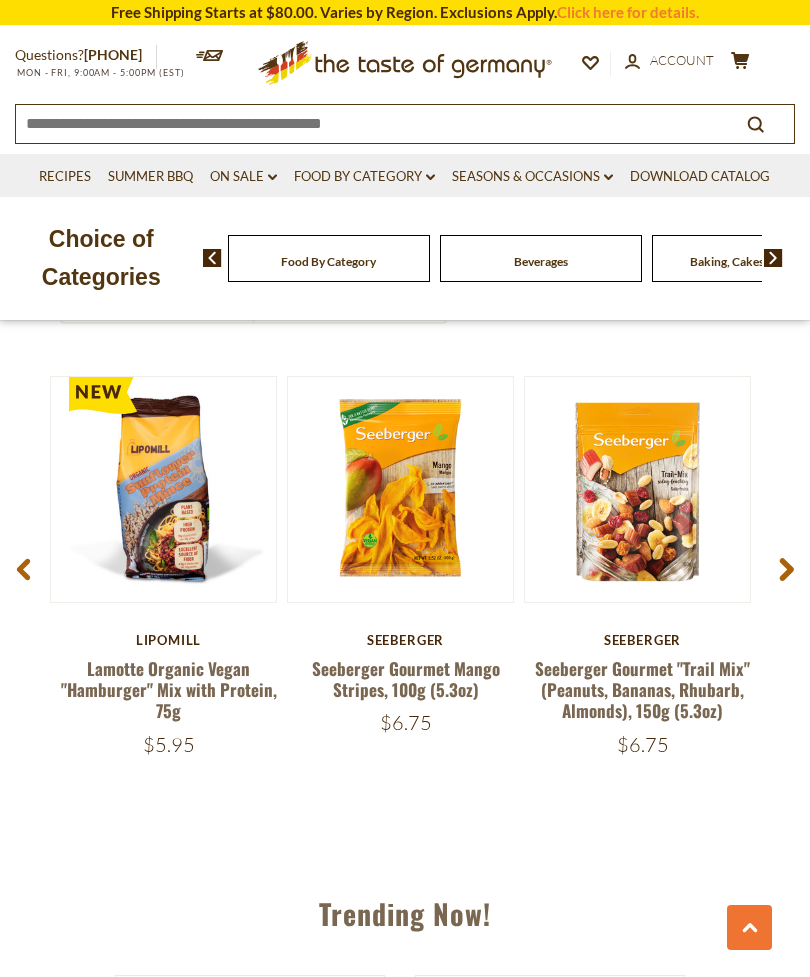 click 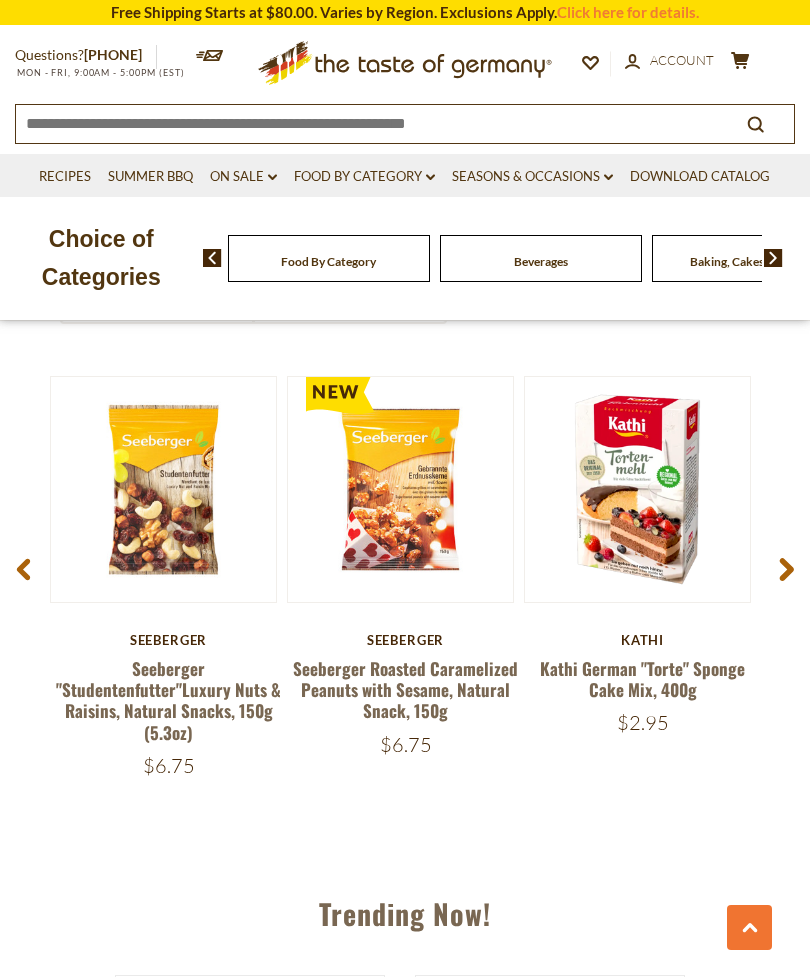 click at bounding box center [786, 572] 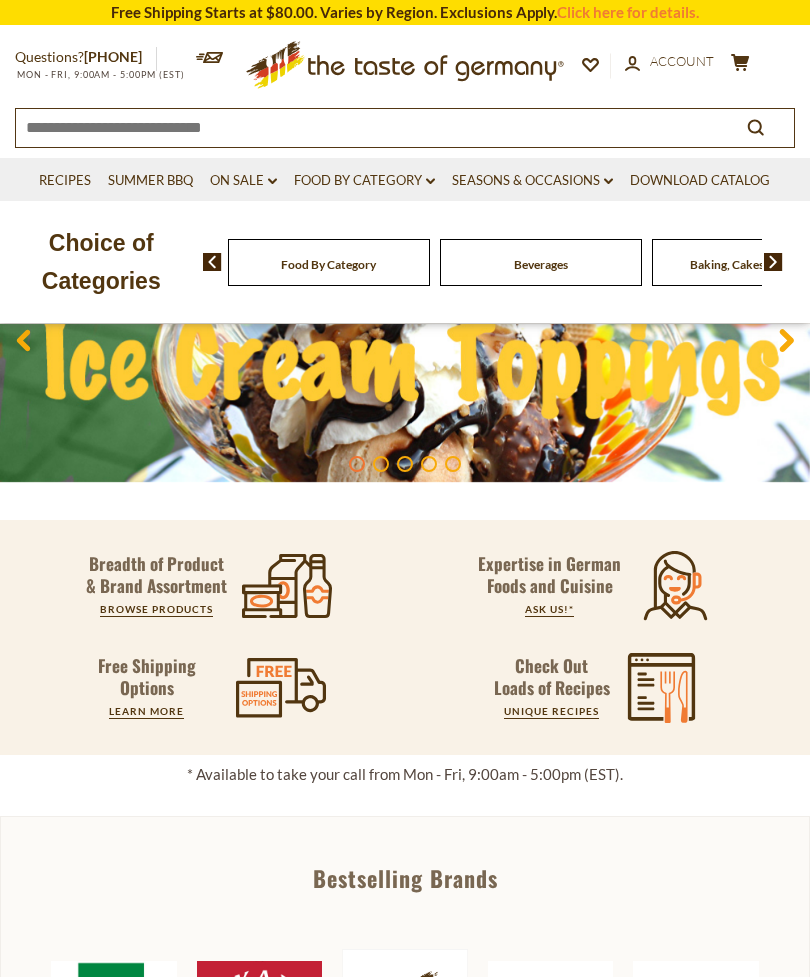 scroll, scrollTop: 0, scrollLeft: 0, axis: both 